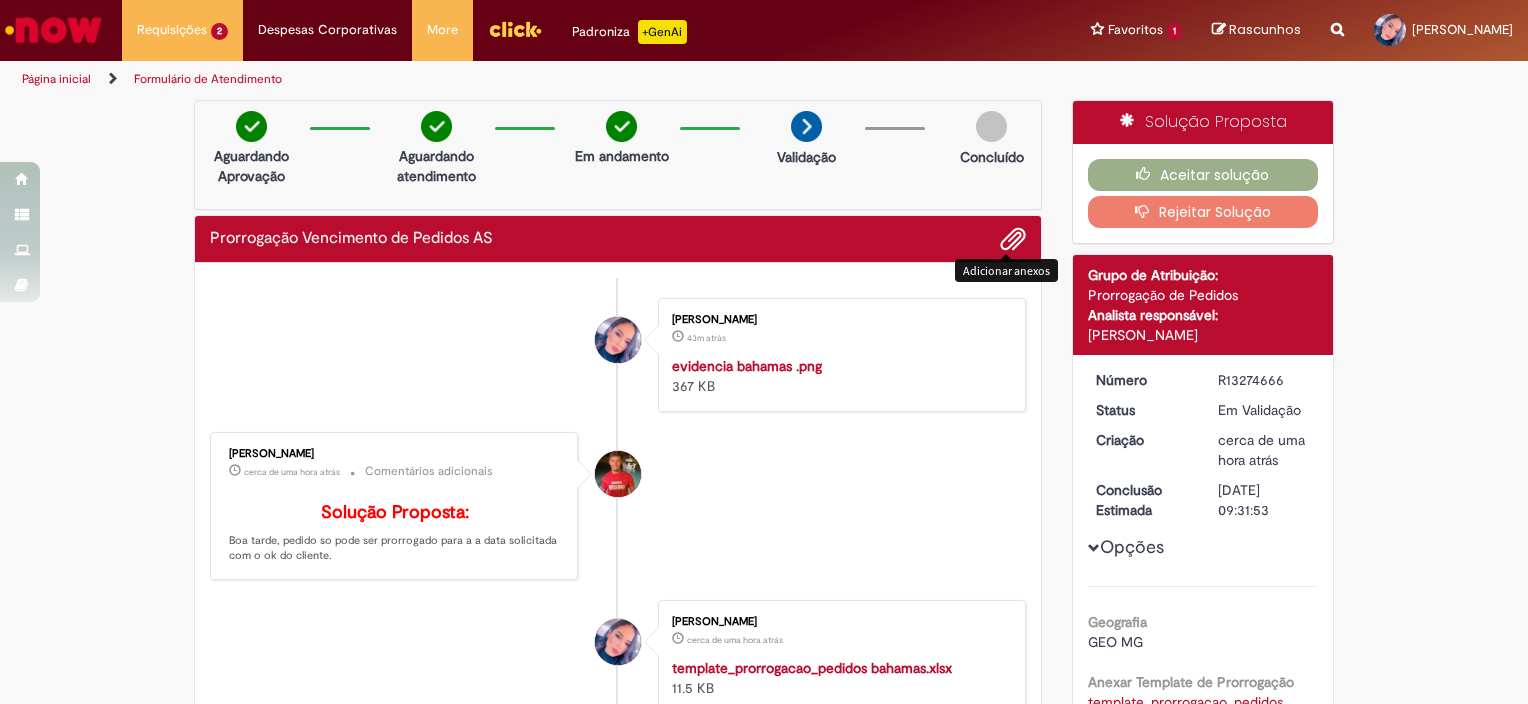 scroll, scrollTop: 0, scrollLeft: 0, axis: both 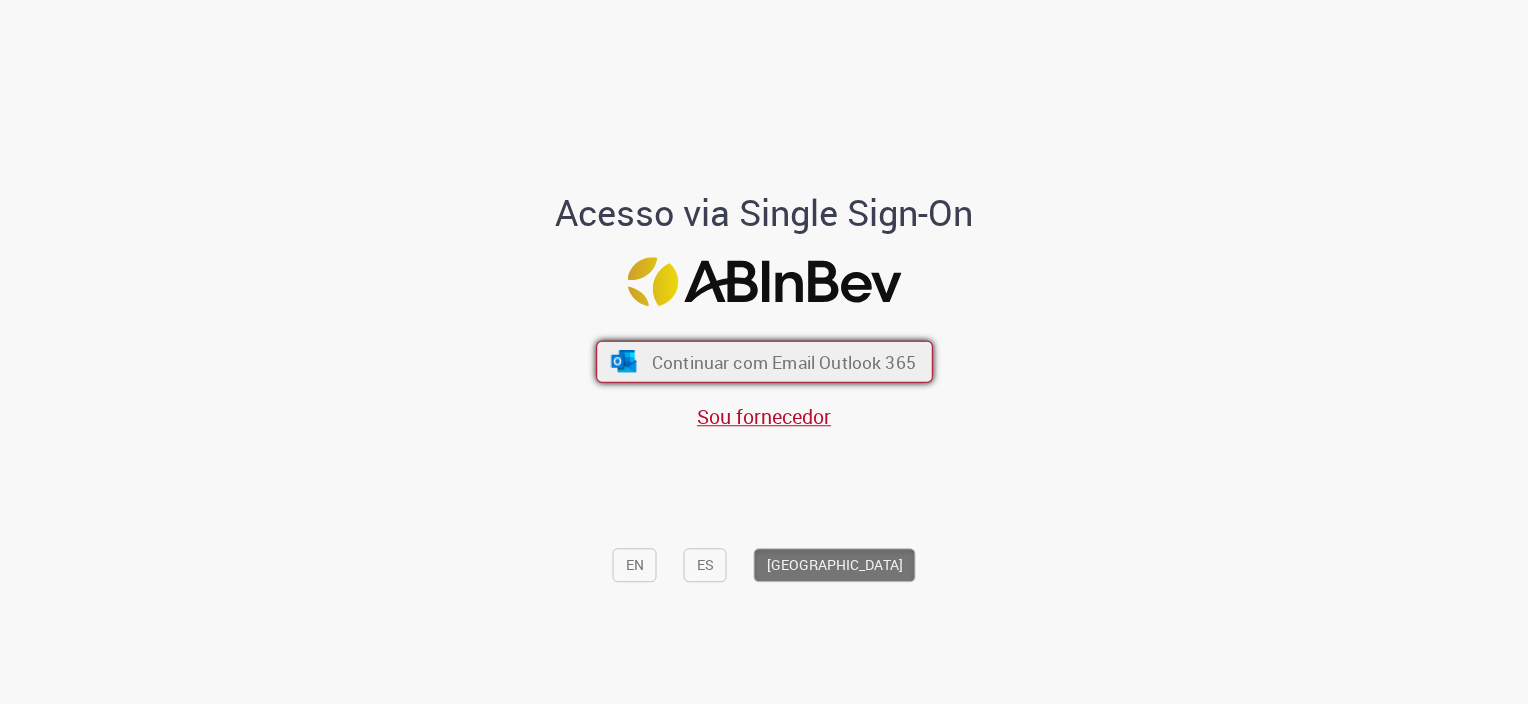 click on "Continuar com Email Outlook 365" at bounding box center (764, 362) 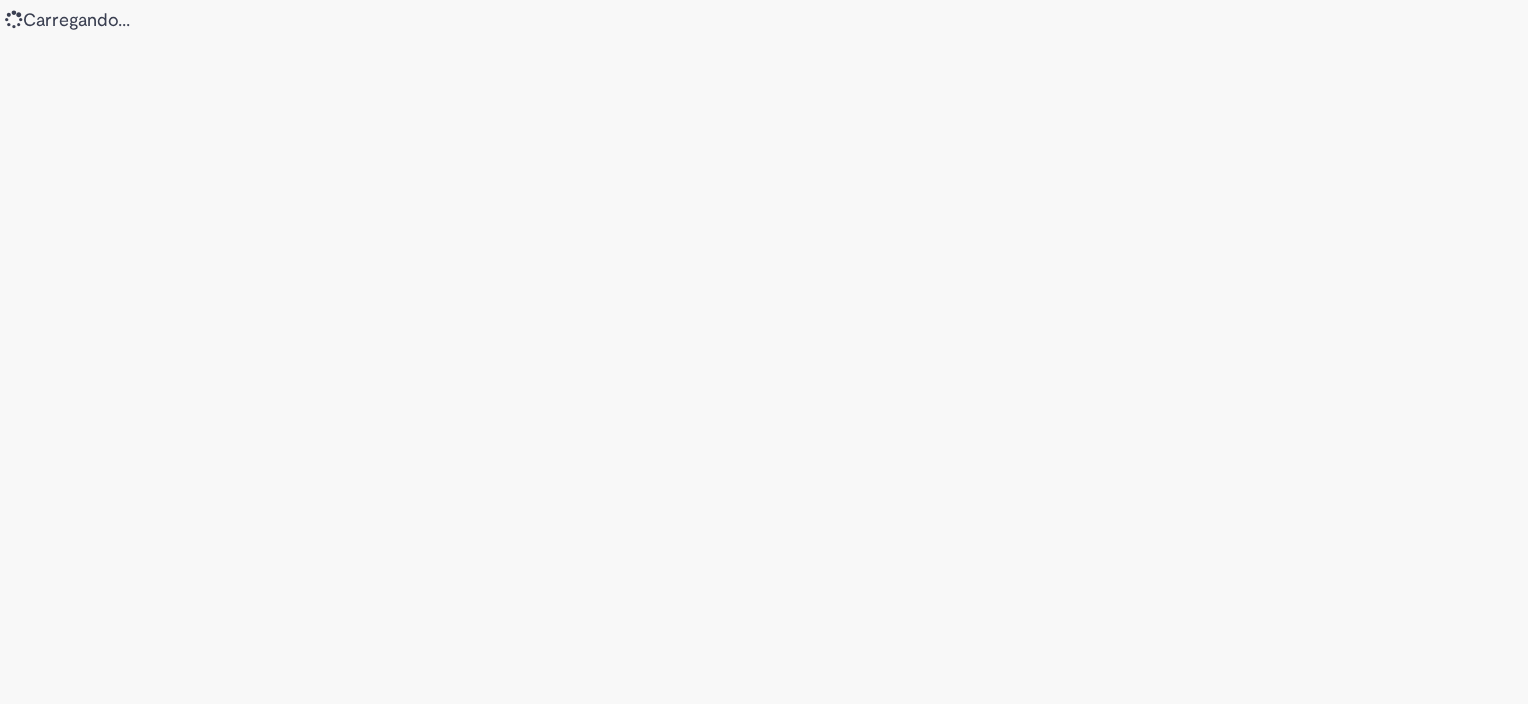 scroll, scrollTop: 0, scrollLeft: 0, axis: both 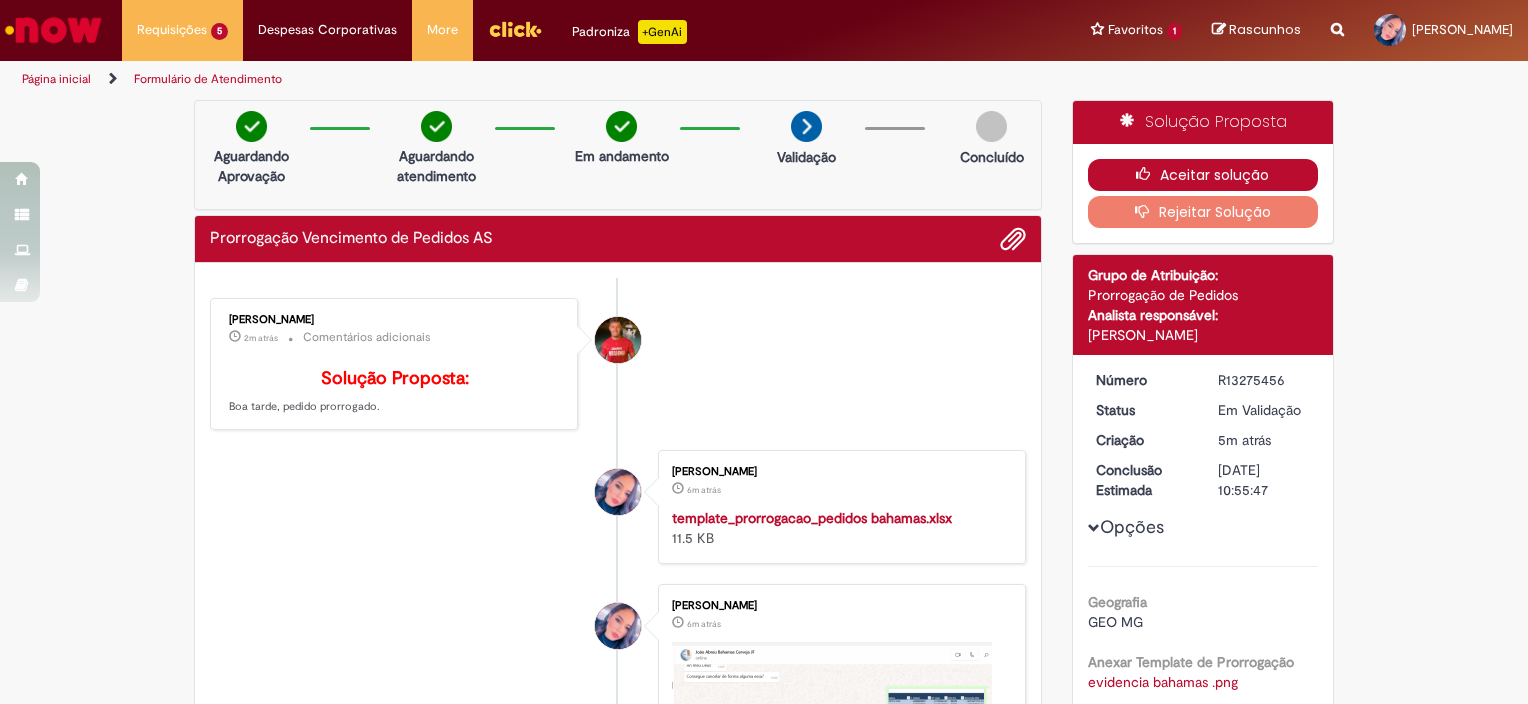 click at bounding box center [1148, 174] 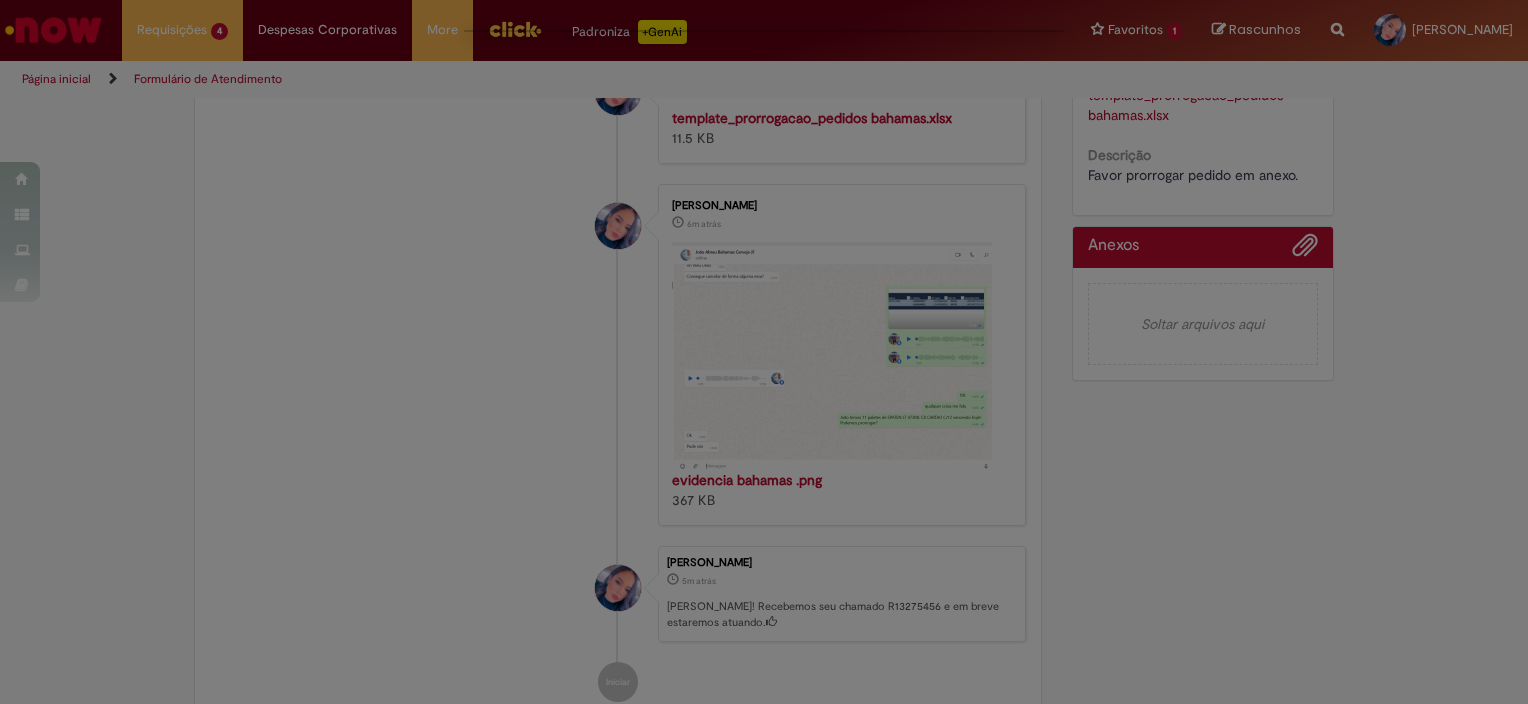 scroll, scrollTop: 600, scrollLeft: 0, axis: vertical 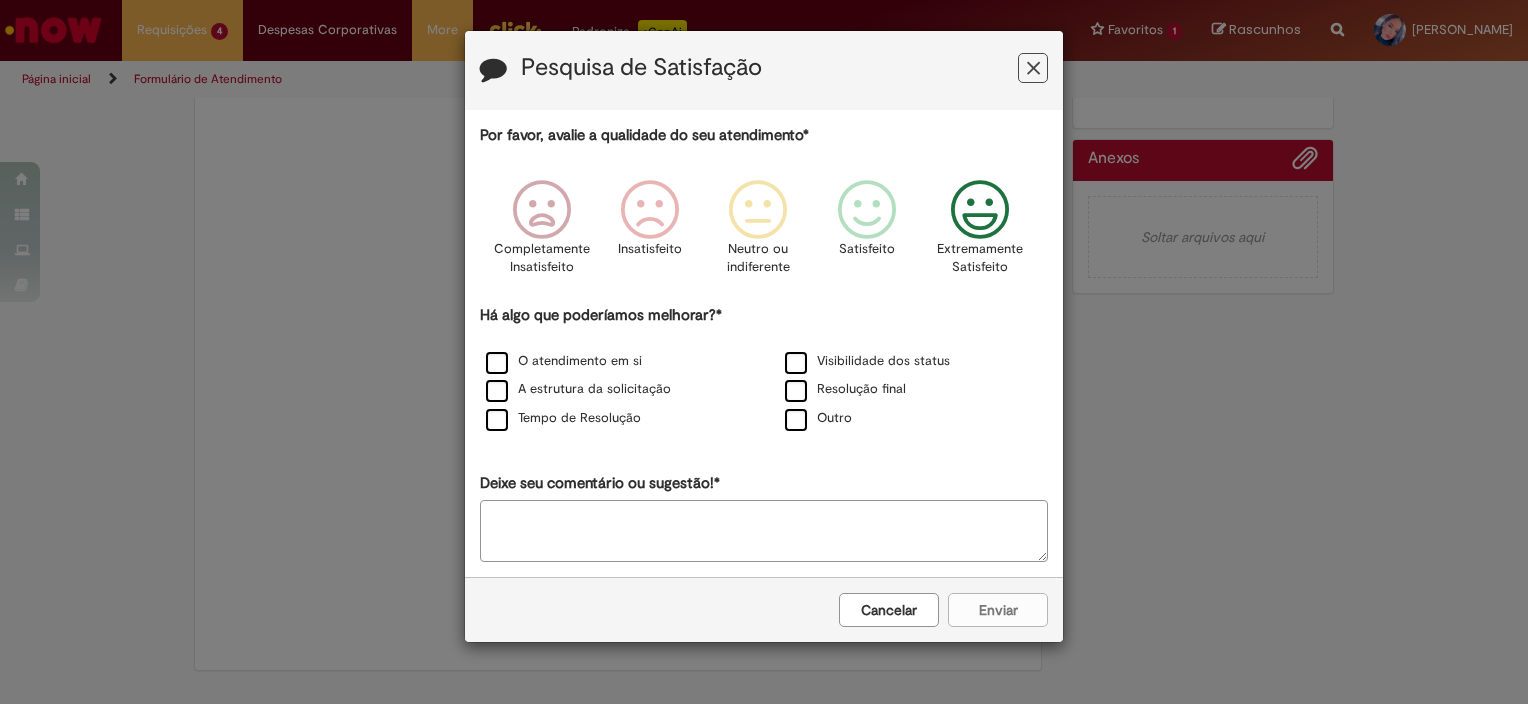 click at bounding box center (980, 210) 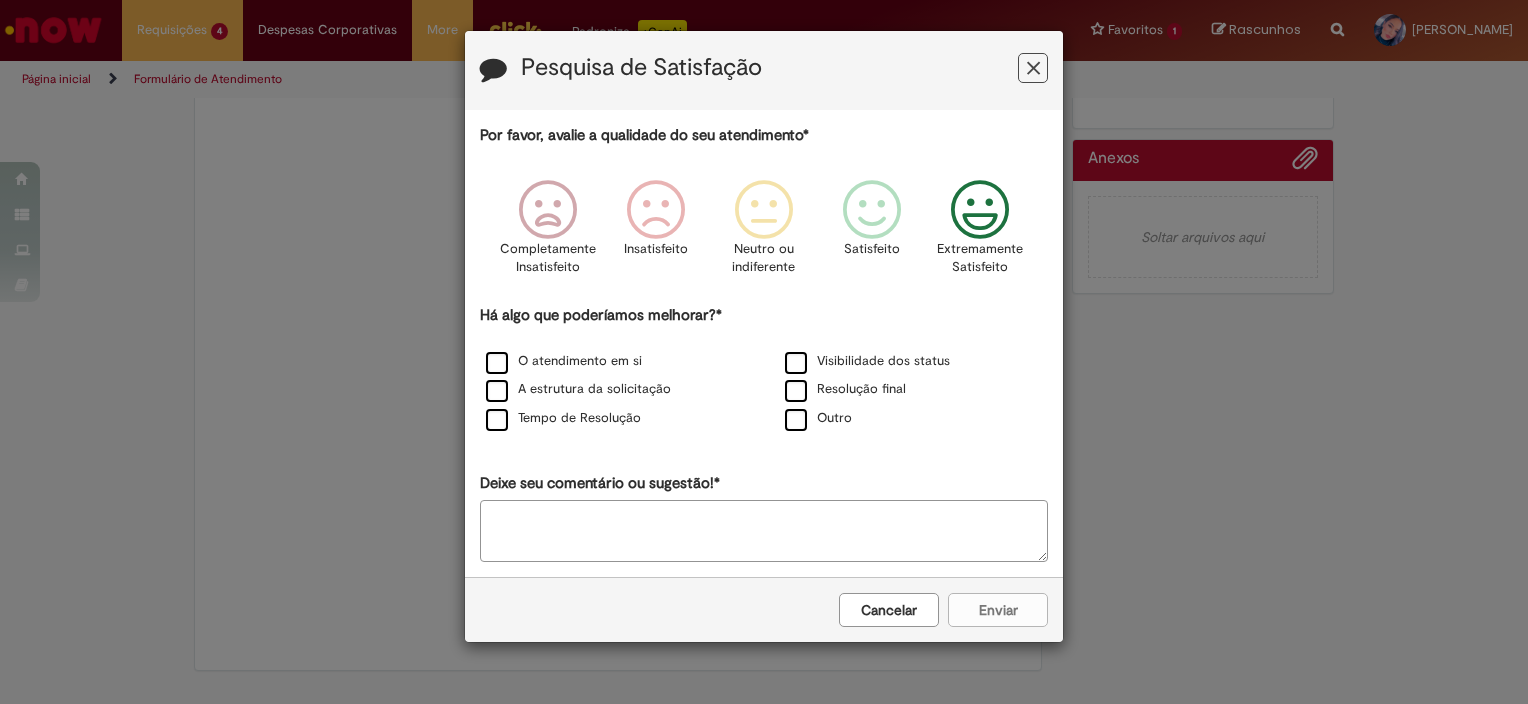 click on "Deixe seu comentário ou sugestão!*" at bounding box center (764, 531) 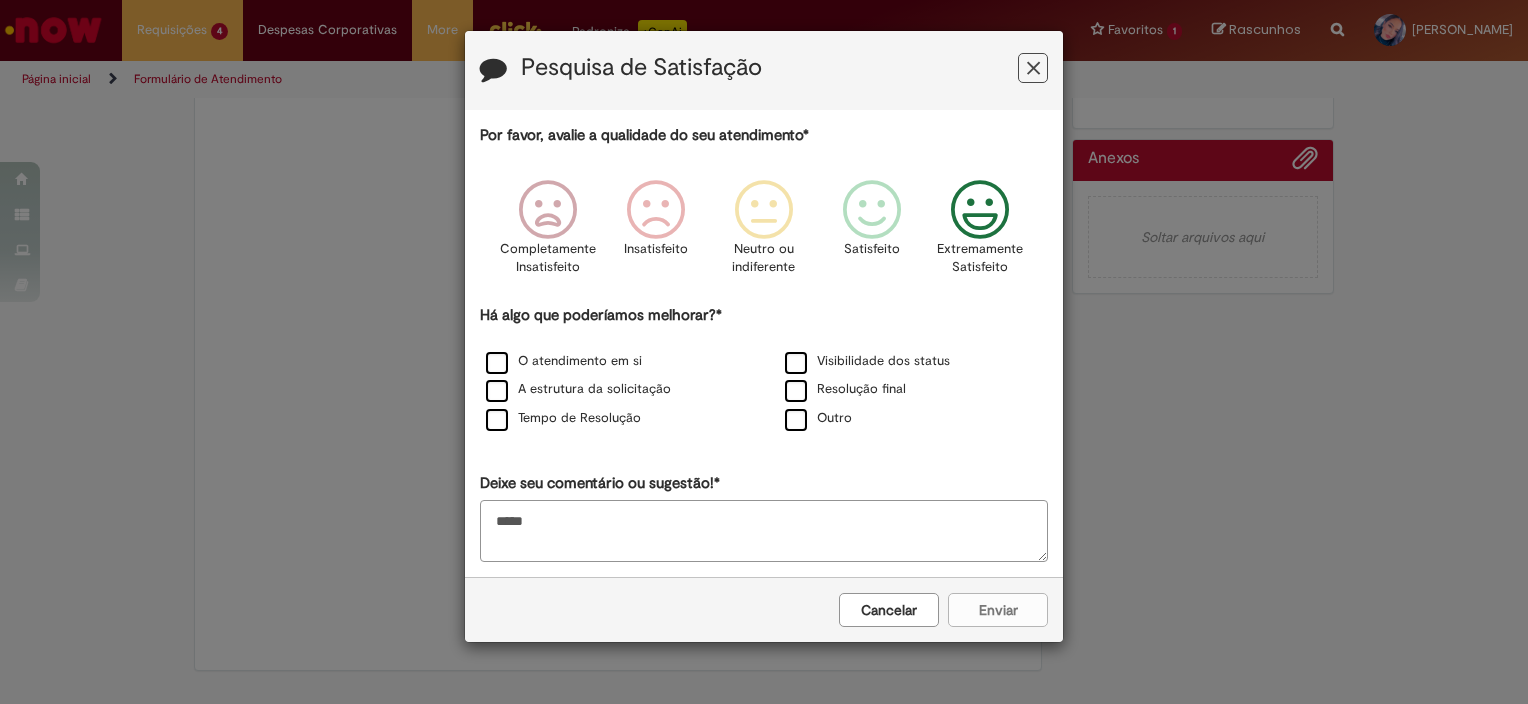 type on "*****" 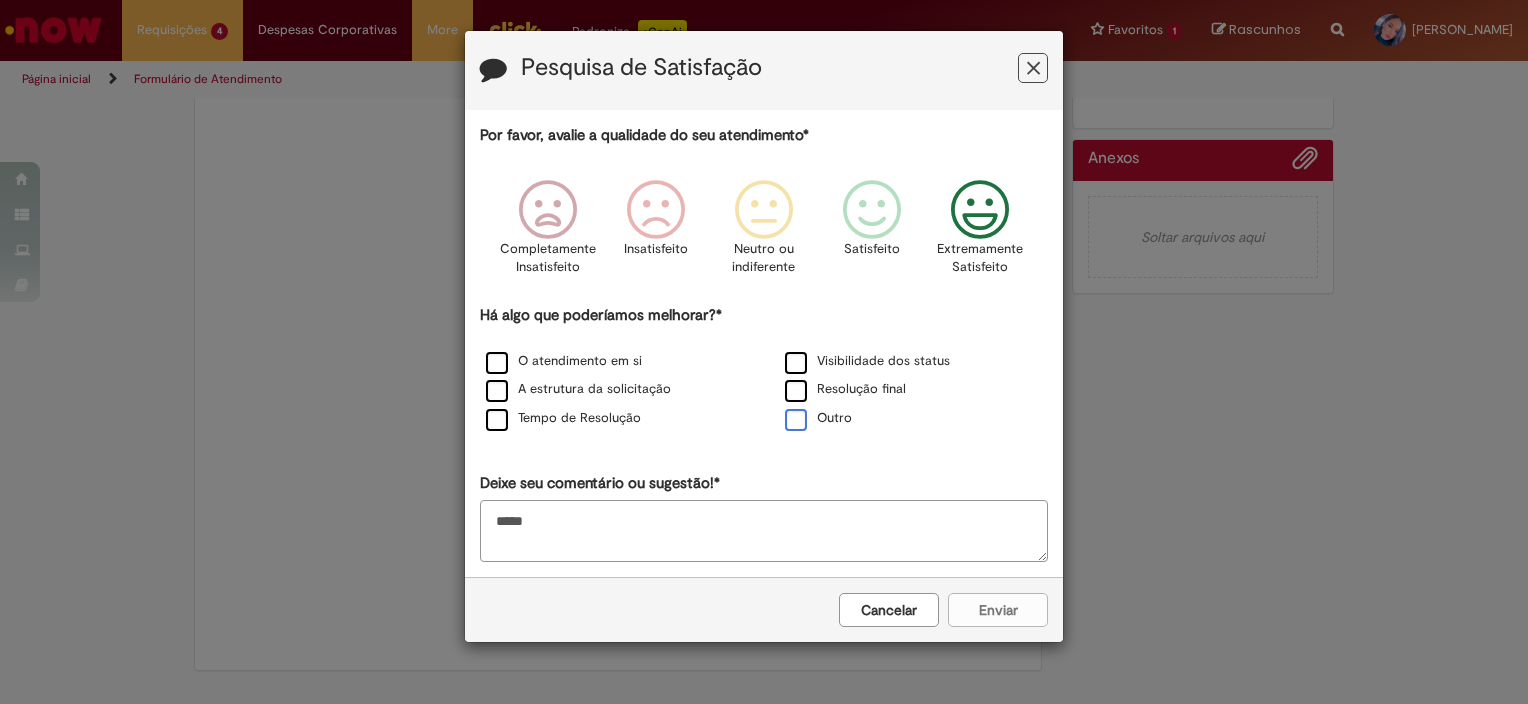 click on "Outro" at bounding box center (818, 418) 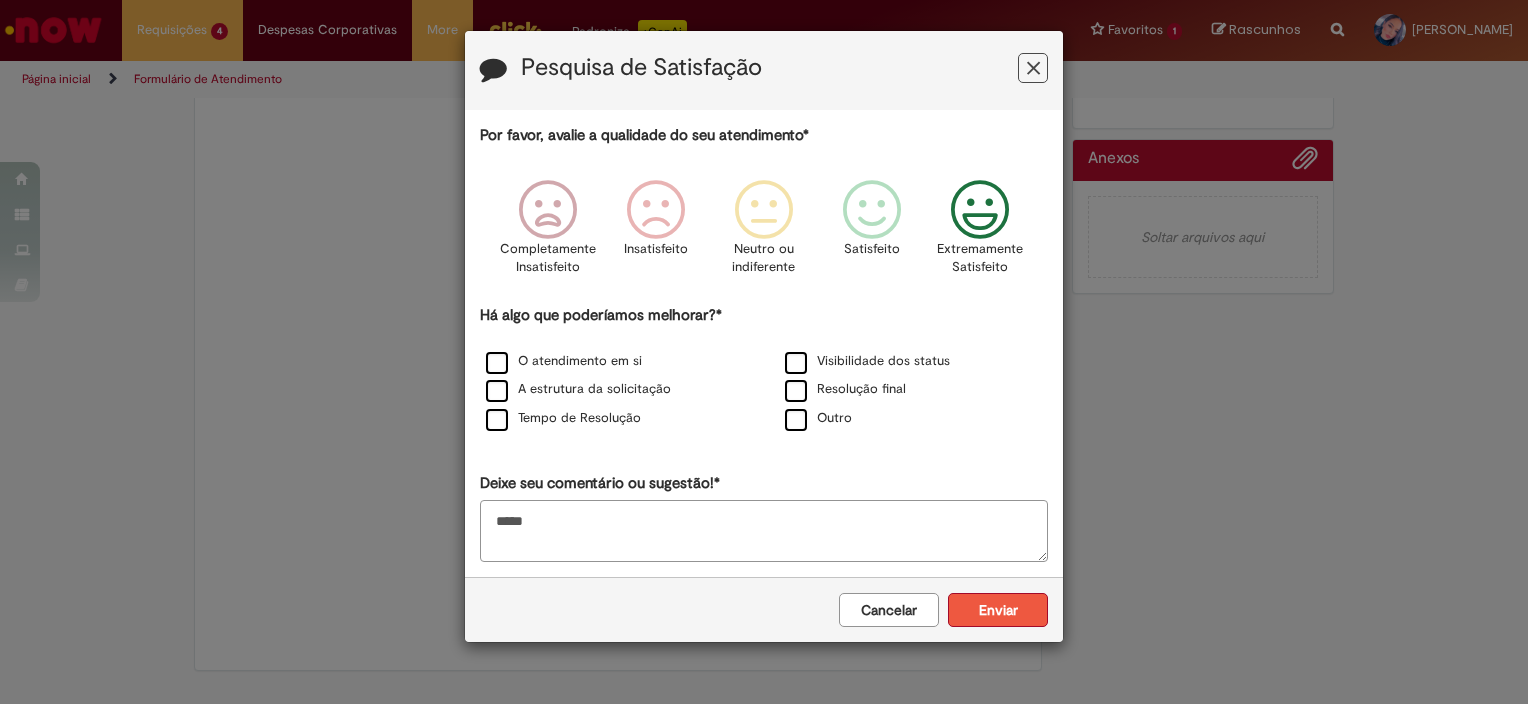 click on "Enviar" at bounding box center (998, 610) 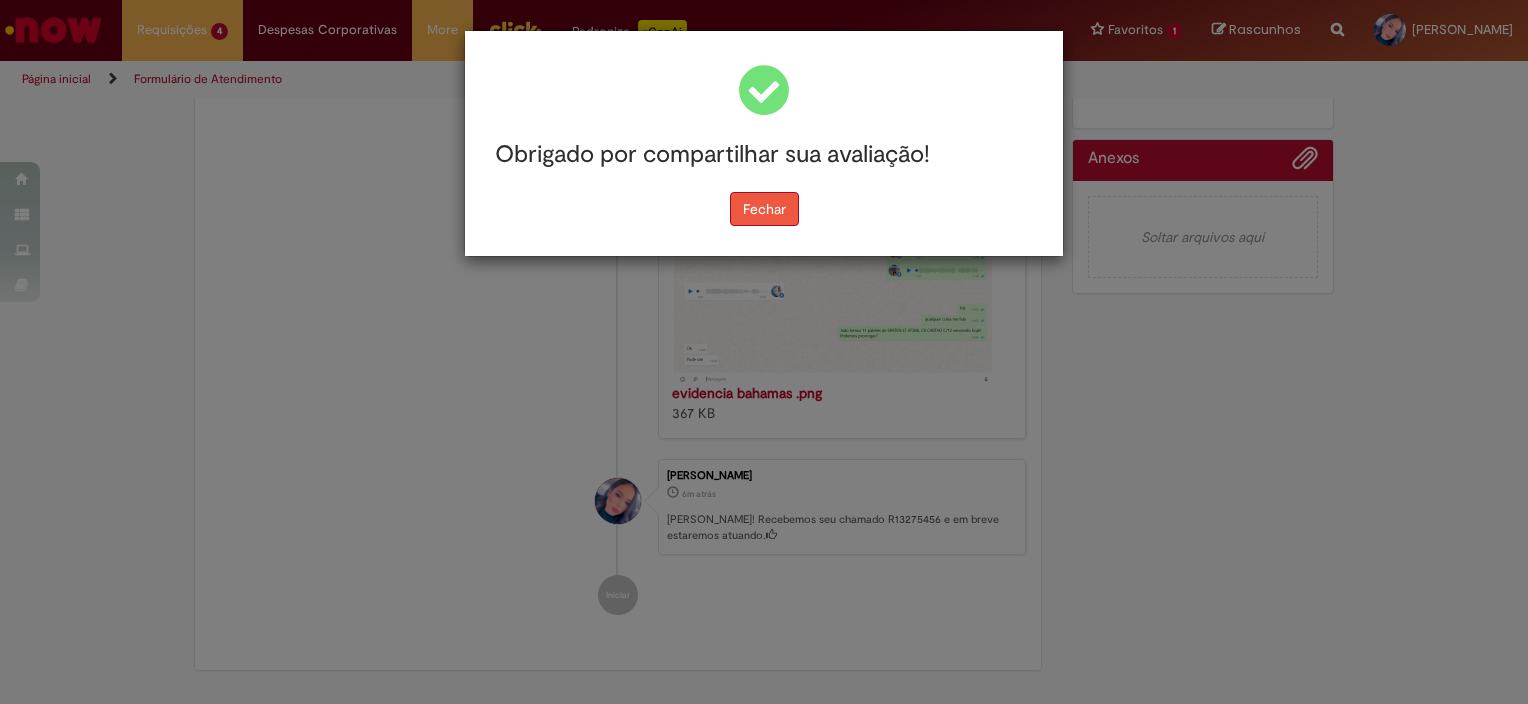 click on "Fechar" at bounding box center (764, 209) 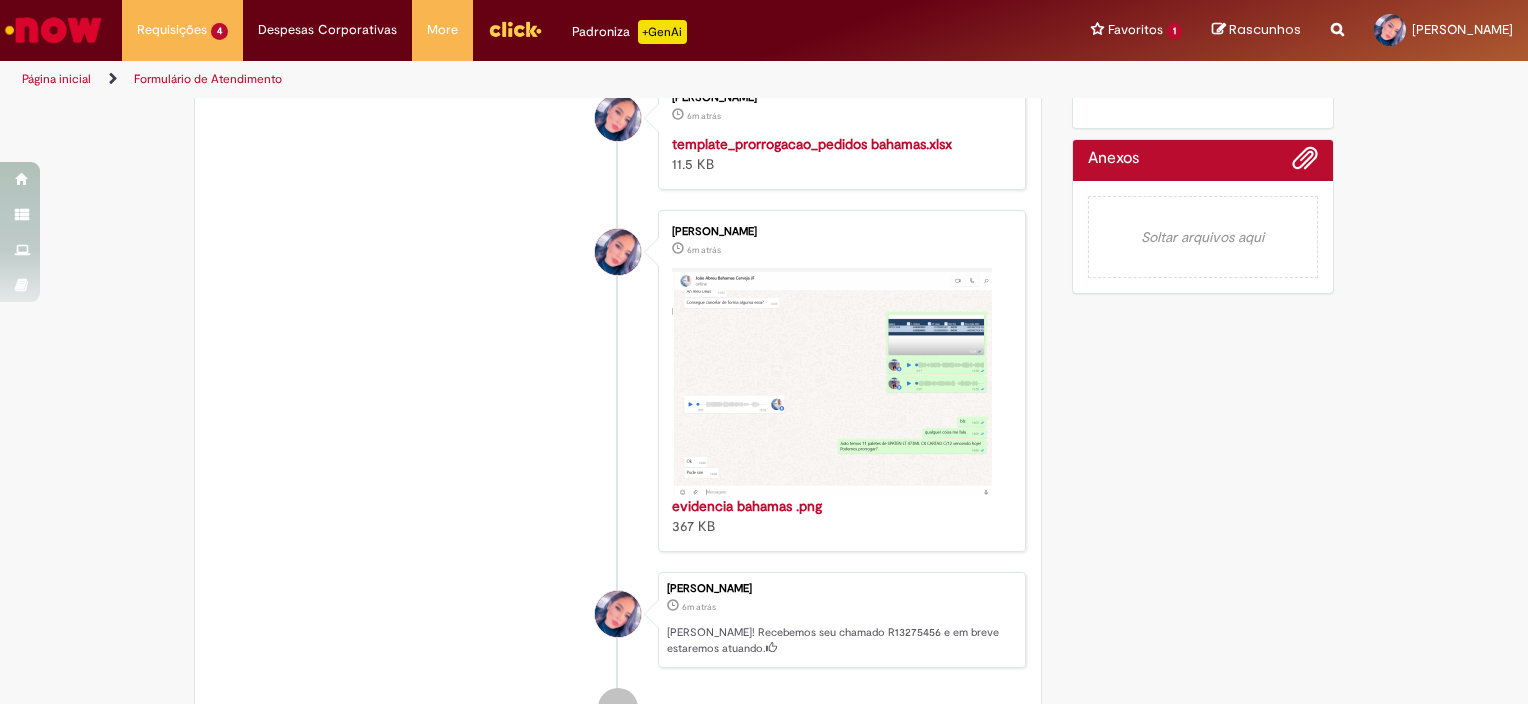 scroll, scrollTop: 0, scrollLeft: 0, axis: both 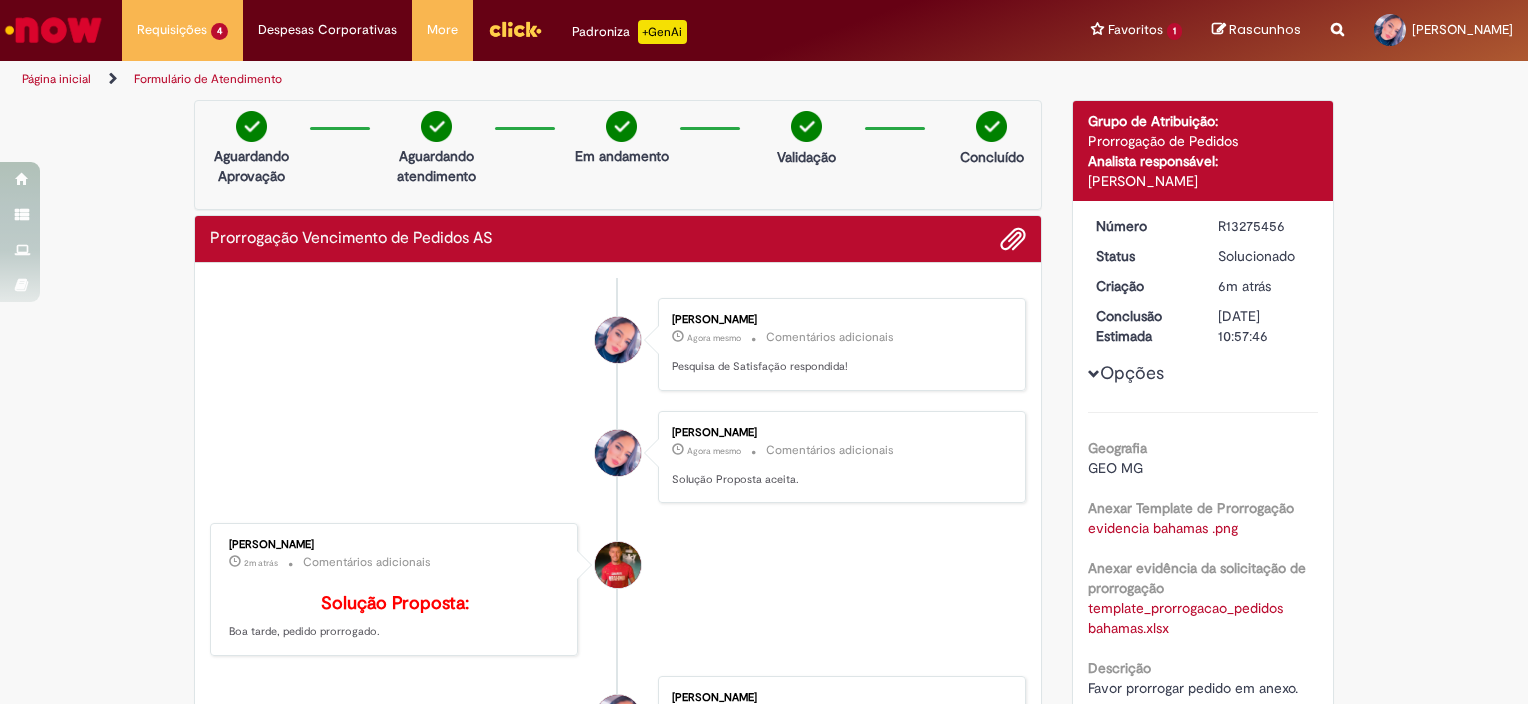 click on "Página inicial" at bounding box center (56, 79) 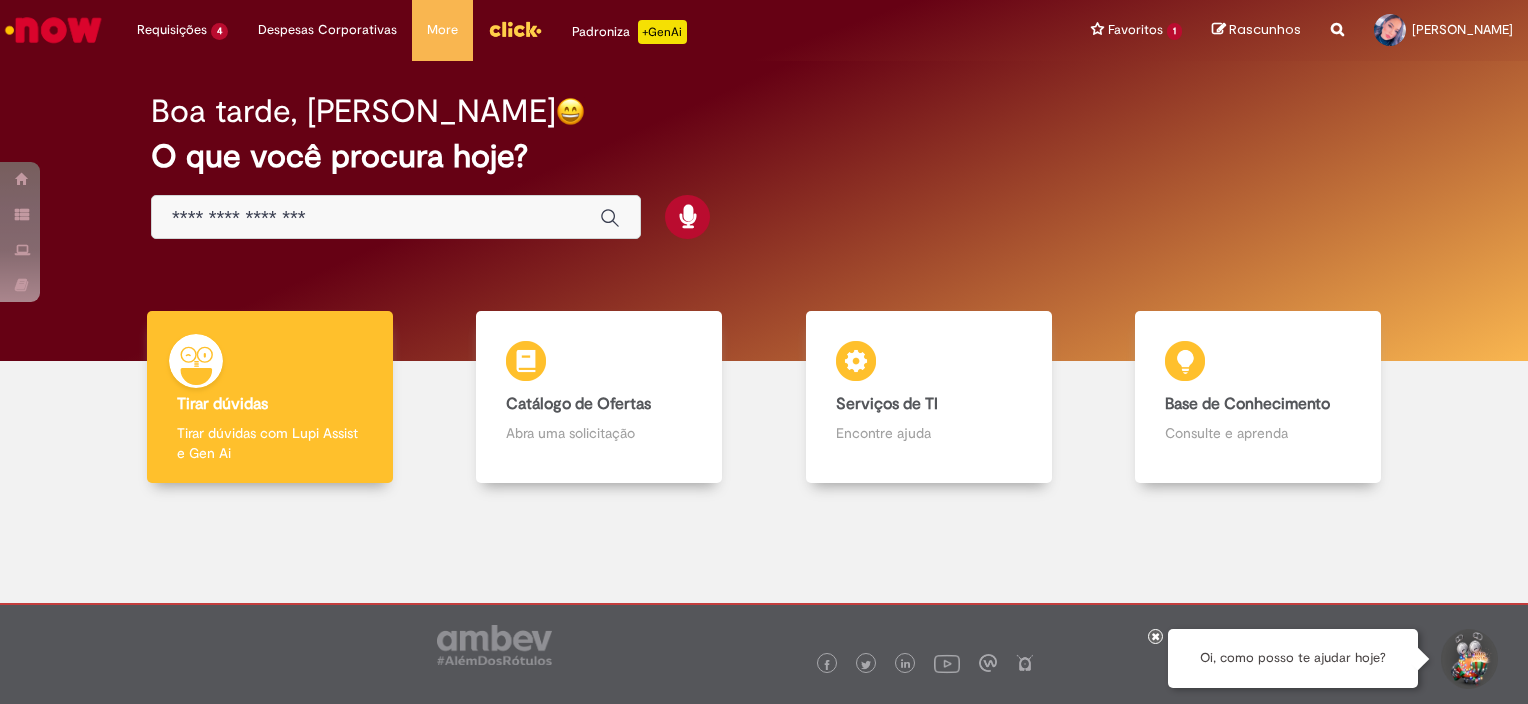click at bounding box center [396, 217] 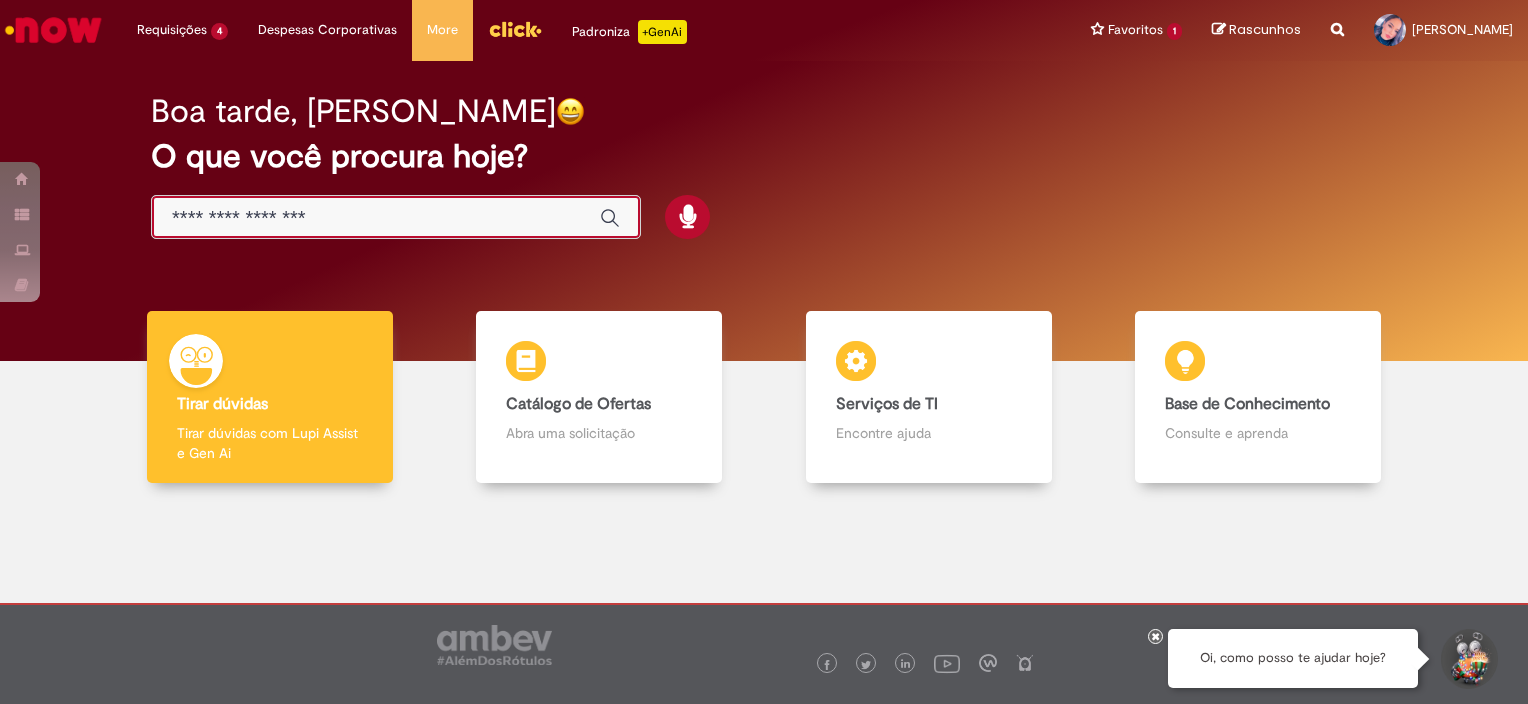 click at bounding box center [376, 218] 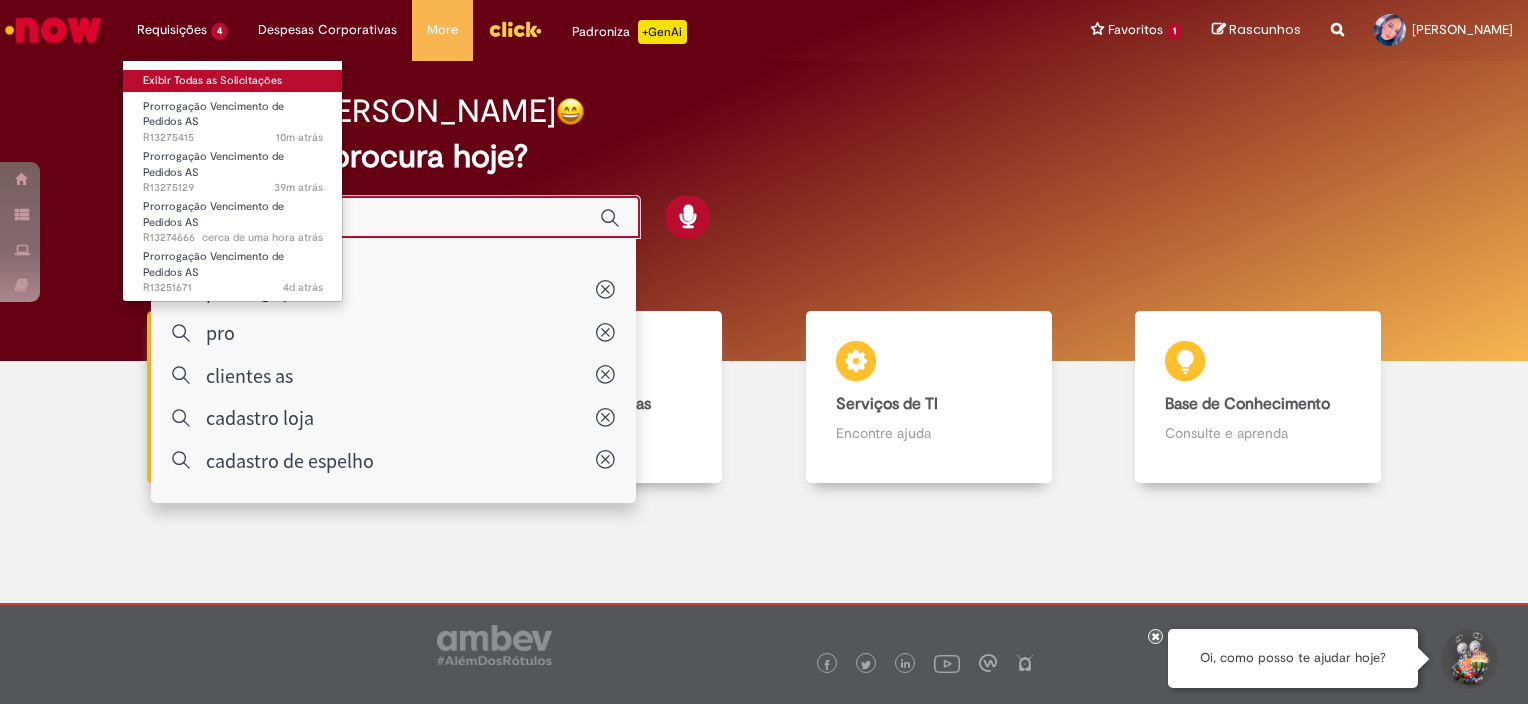 click on "Exibir Todas as Solicitações" at bounding box center (233, 81) 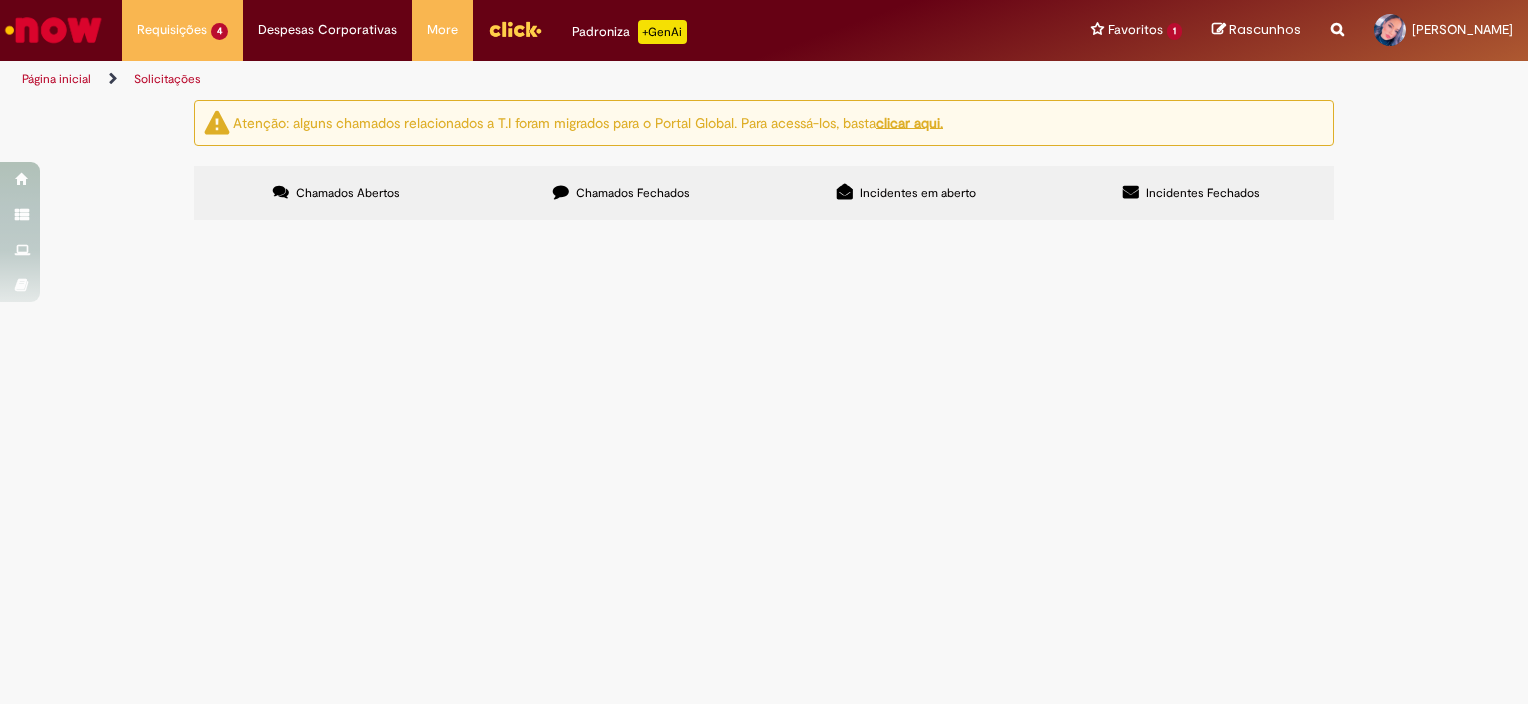 click on "FAVOR PRORROGAR PEDIDO EM ANEXO" at bounding box center [0, 0] 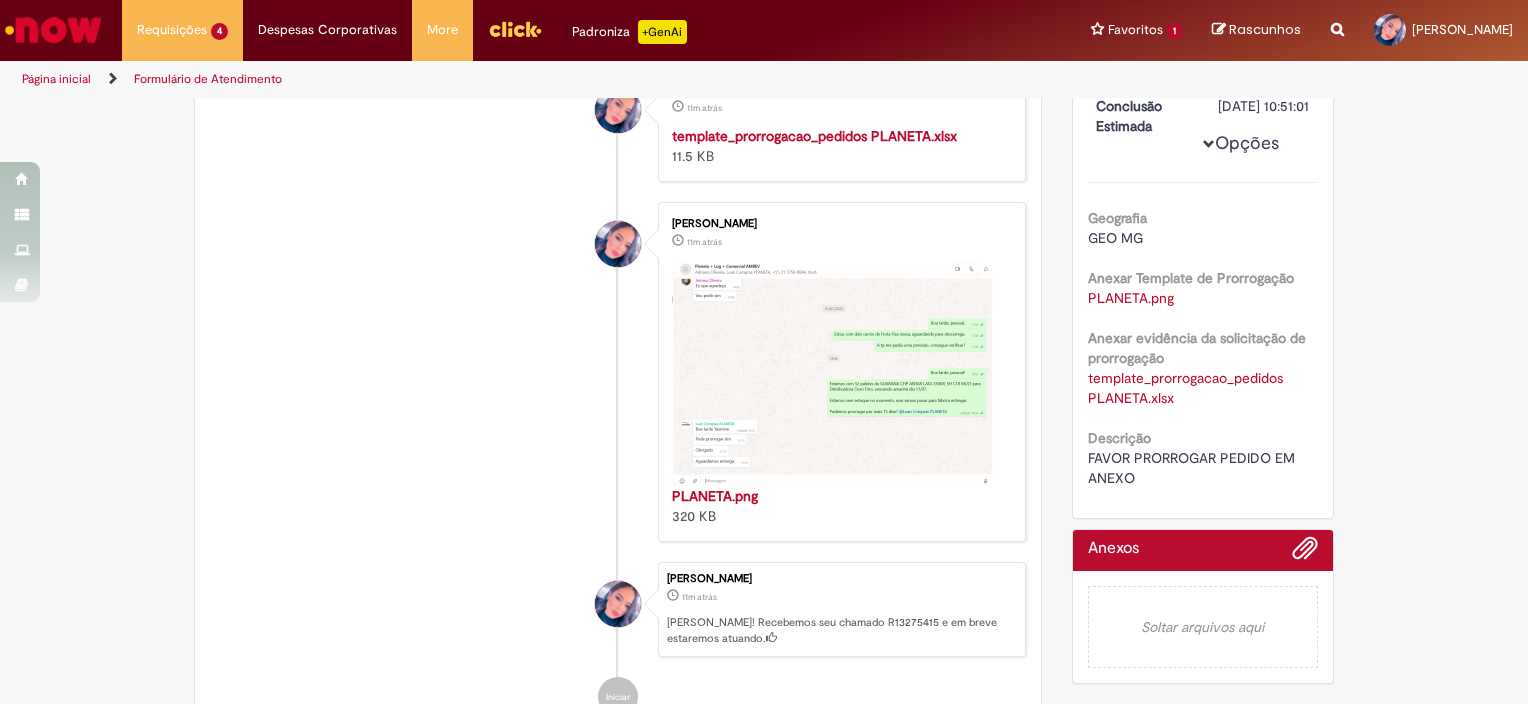 scroll, scrollTop: 0, scrollLeft: 0, axis: both 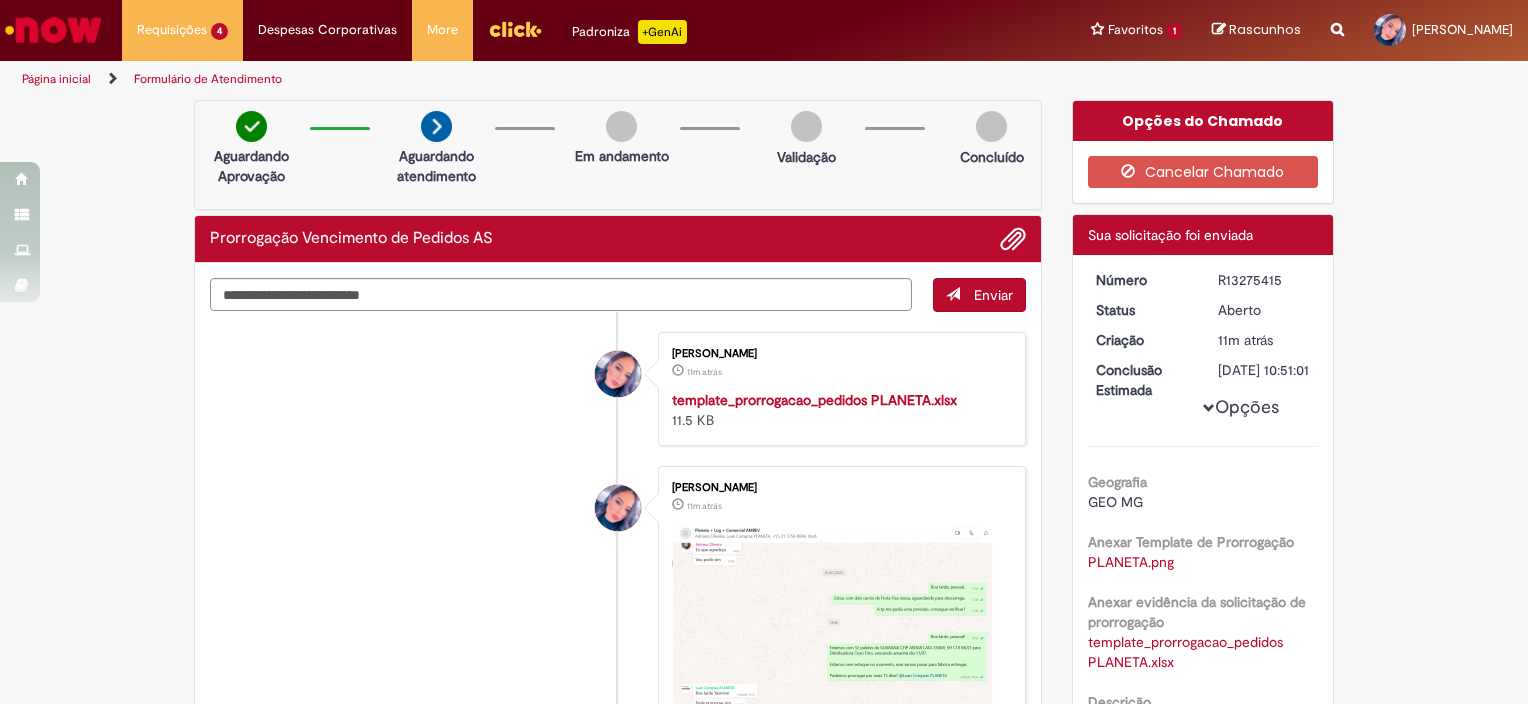 click on "Página inicial" at bounding box center [56, 79] 